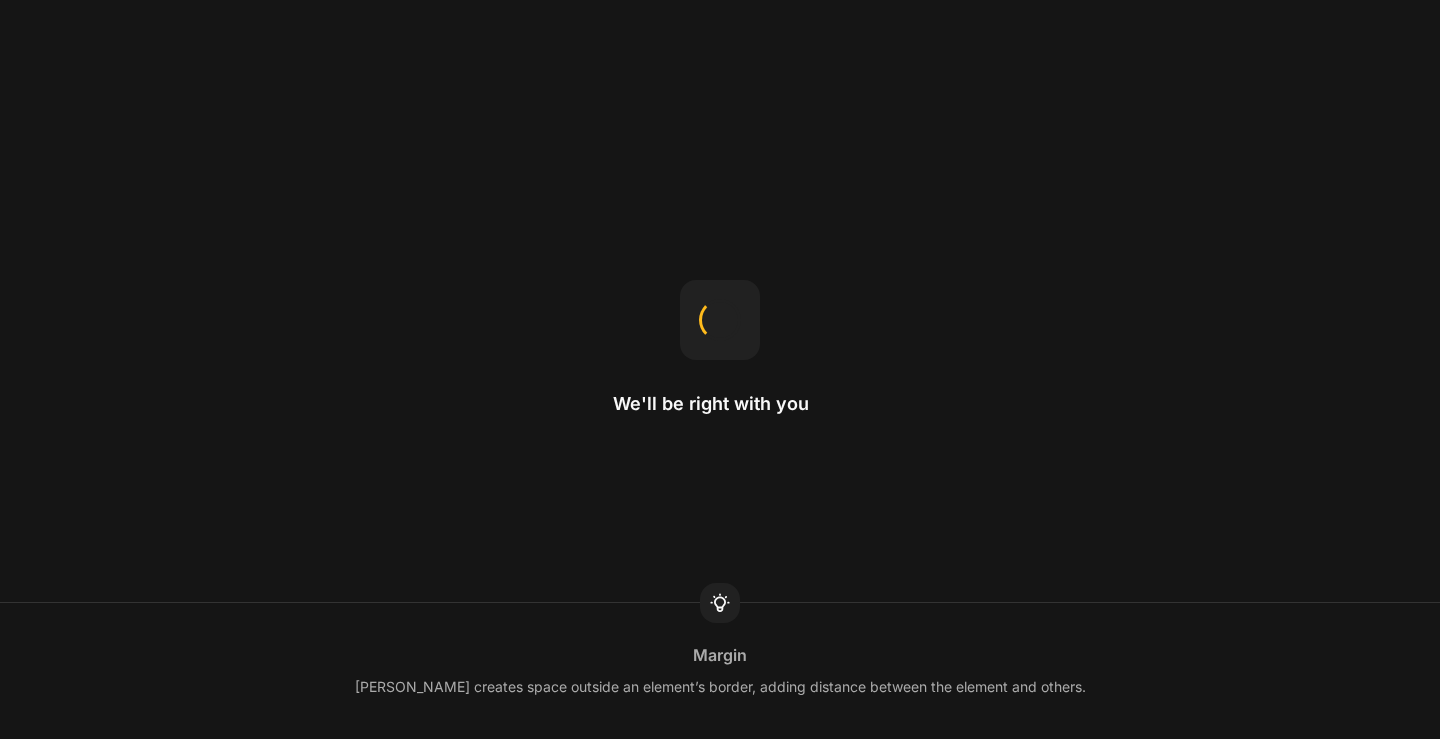 scroll, scrollTop: 0, scrollLeft: 0, axis: both 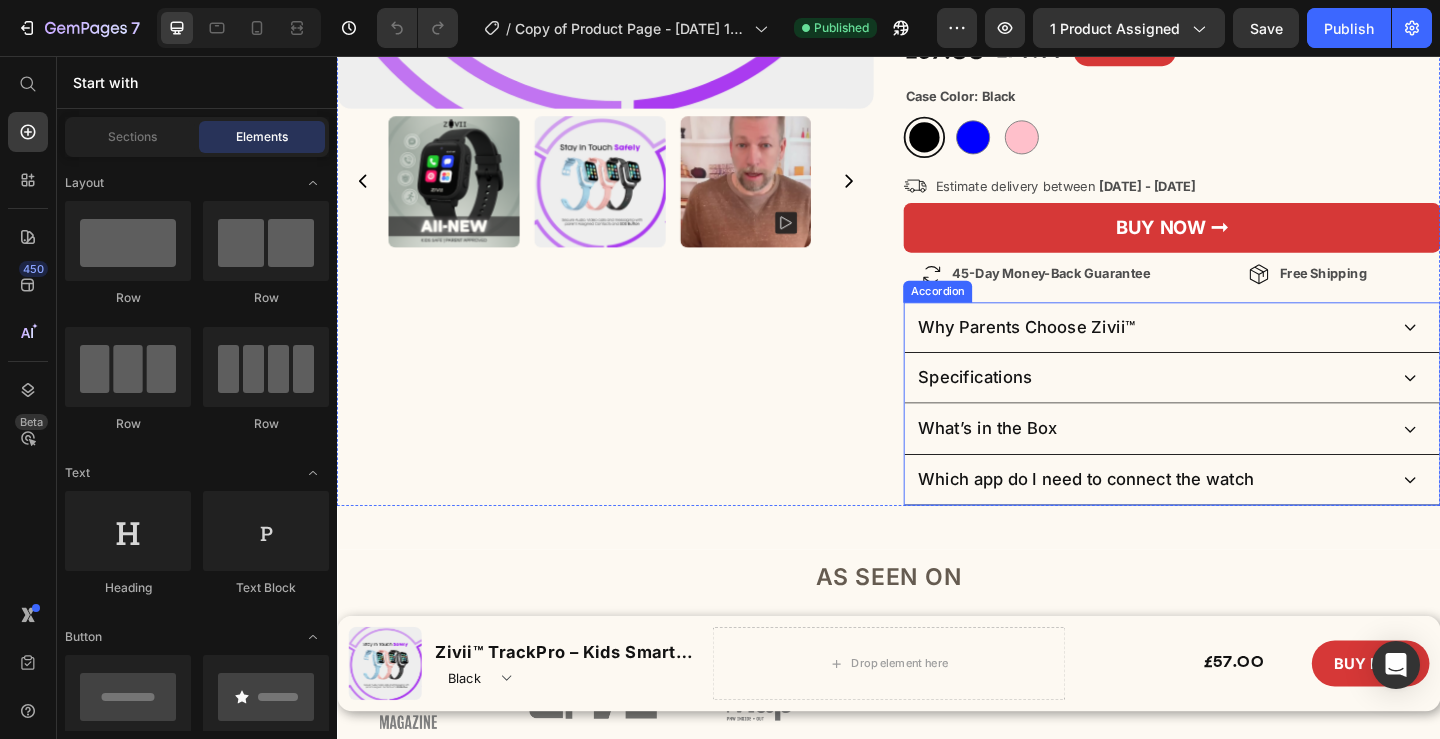 click on "Which app do I need to connect the watch" at bounding box center [1151, 517] 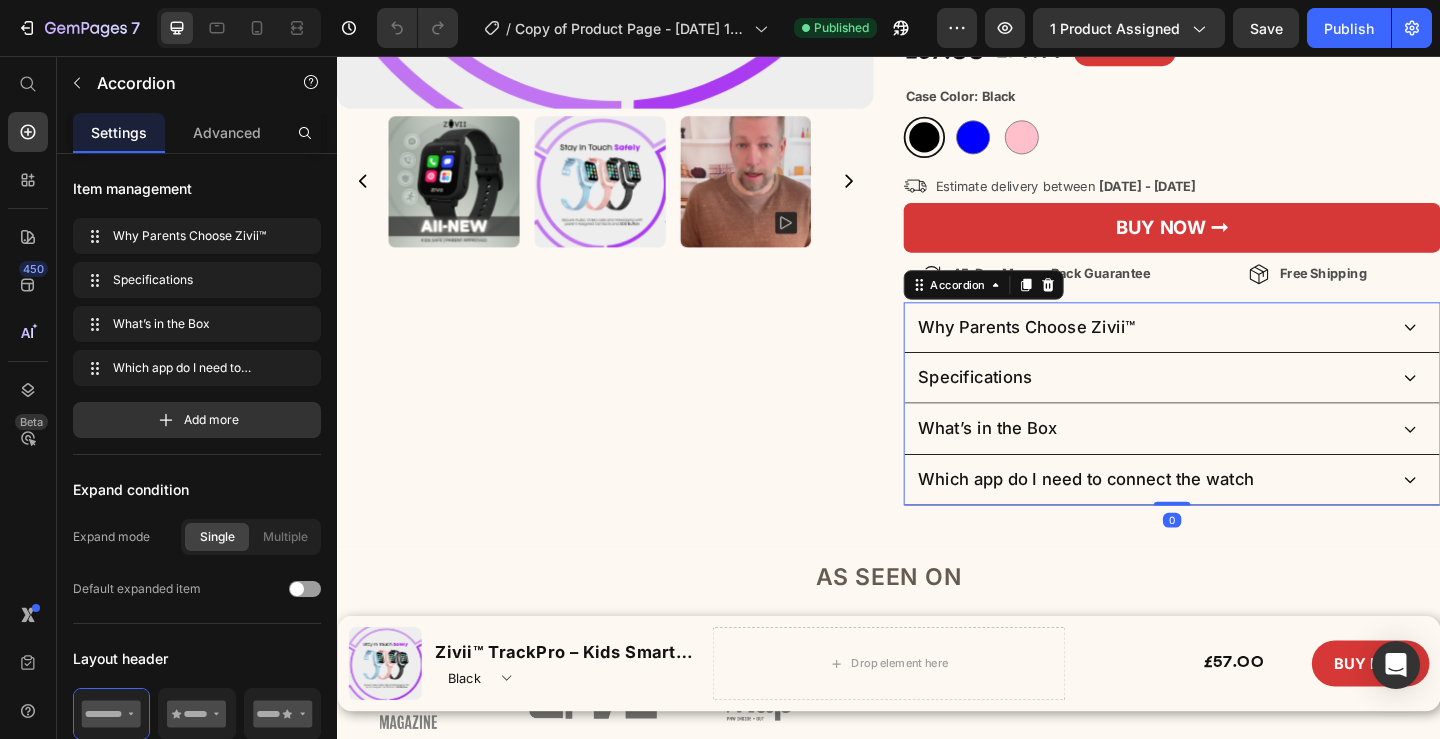 scroll, scrollTop: 700, scrollLeft: 0, axis: vertical 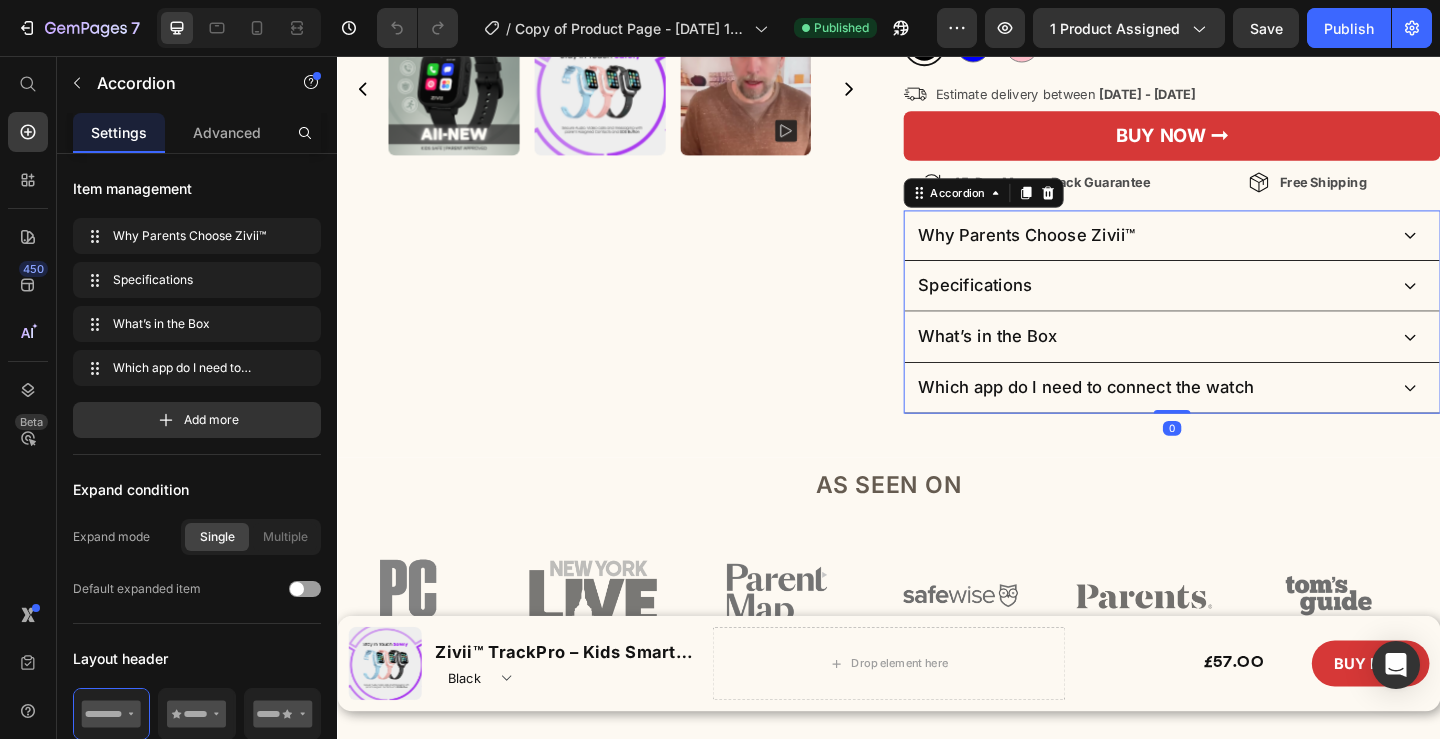 click on "Which app do I need to connect the watch" at bounding box center [1245, 417] 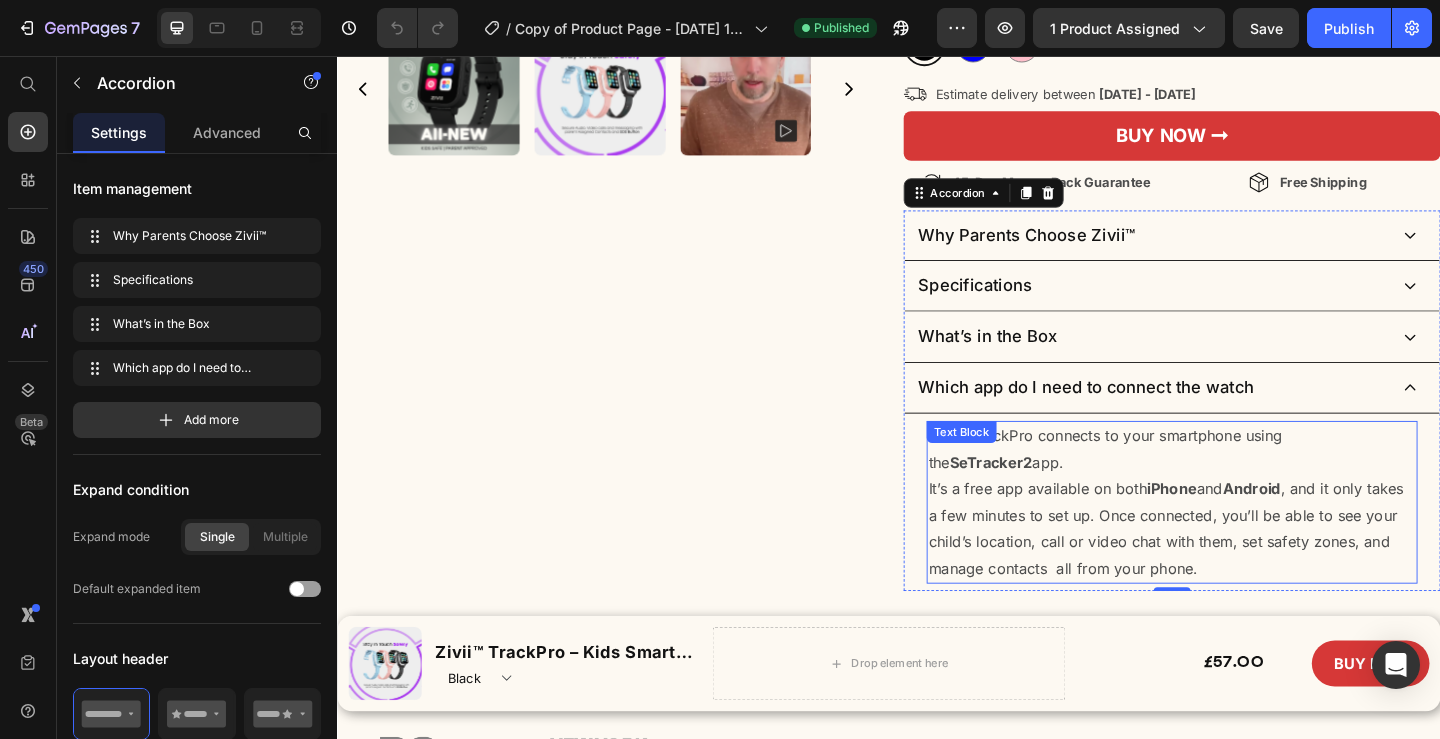 click on "iPhone" at bounding box center (1245, 527) 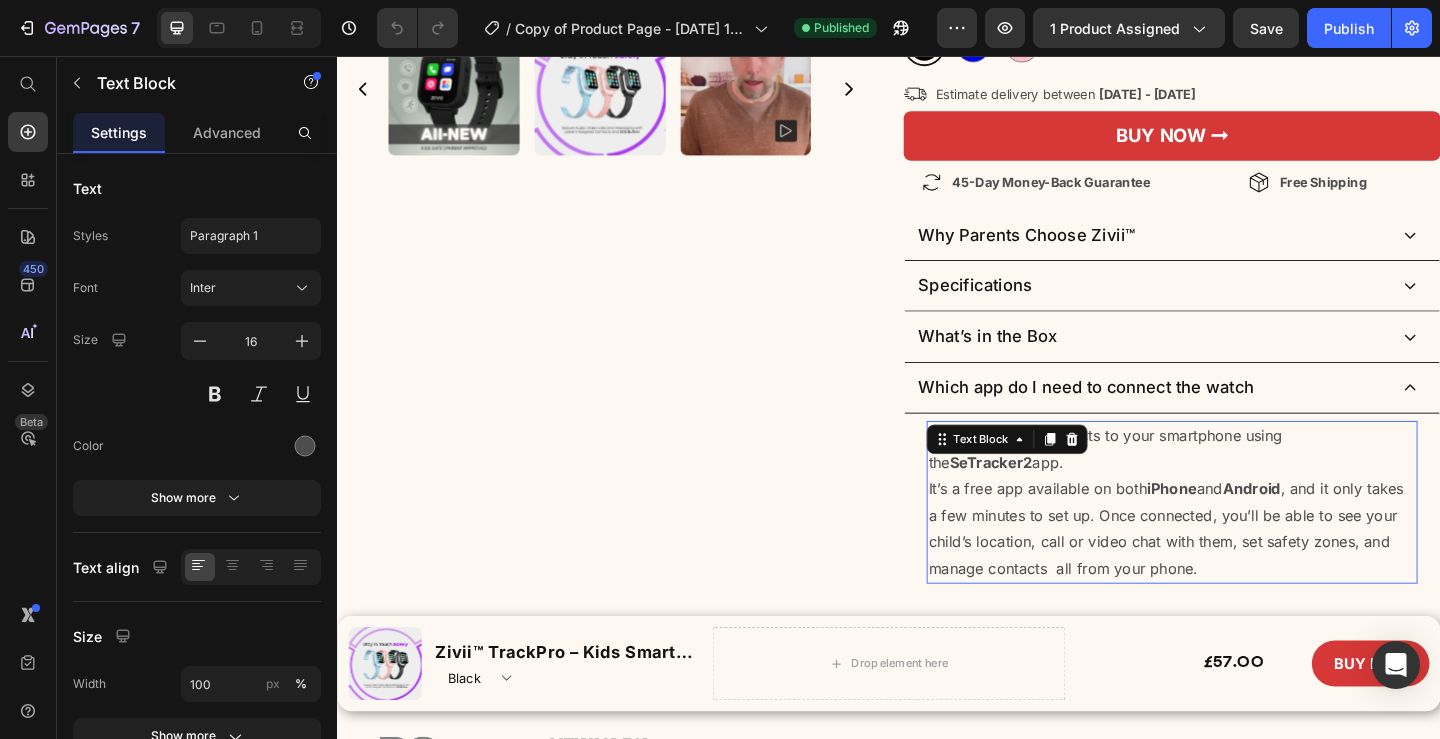 click on "iPhone" at bounding box center [1245, 527] 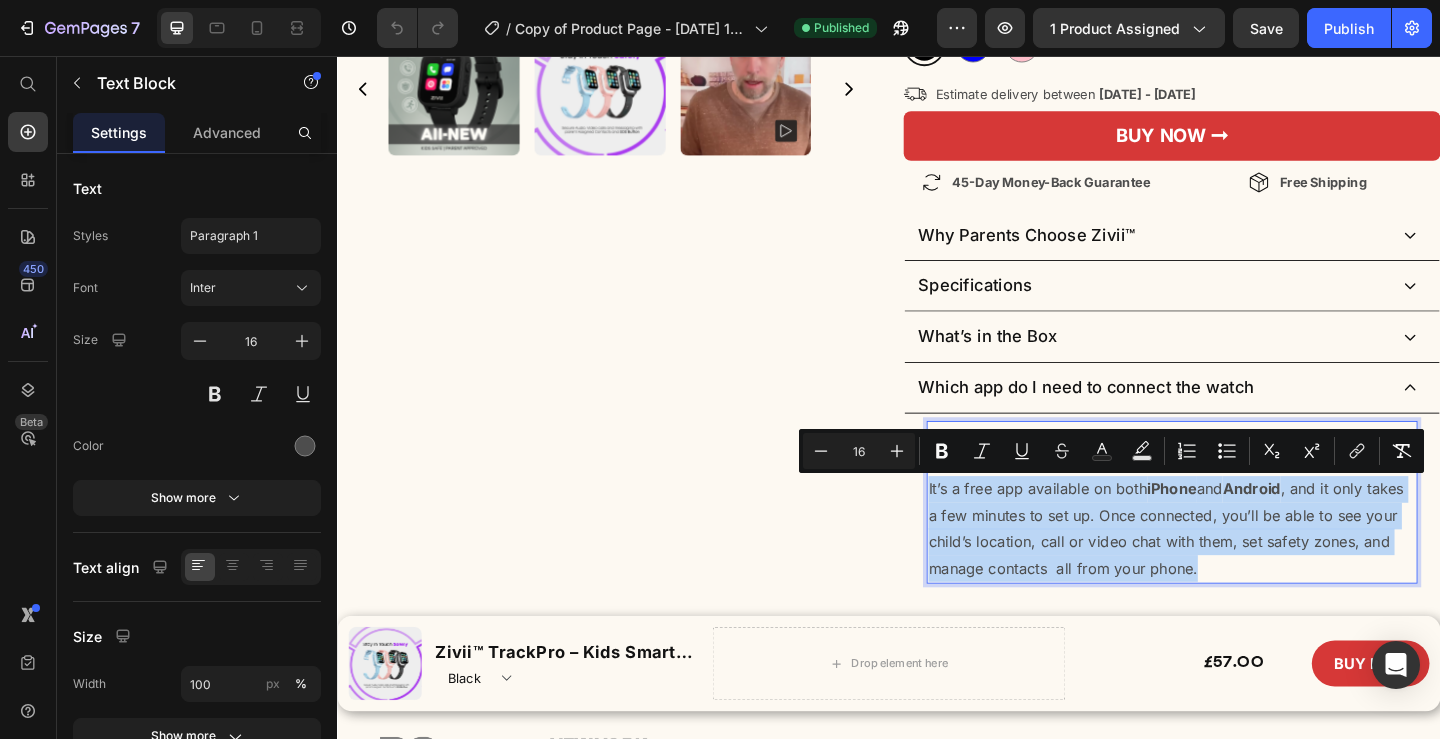 click on "iPhone" at bounding box center [1245, 527] 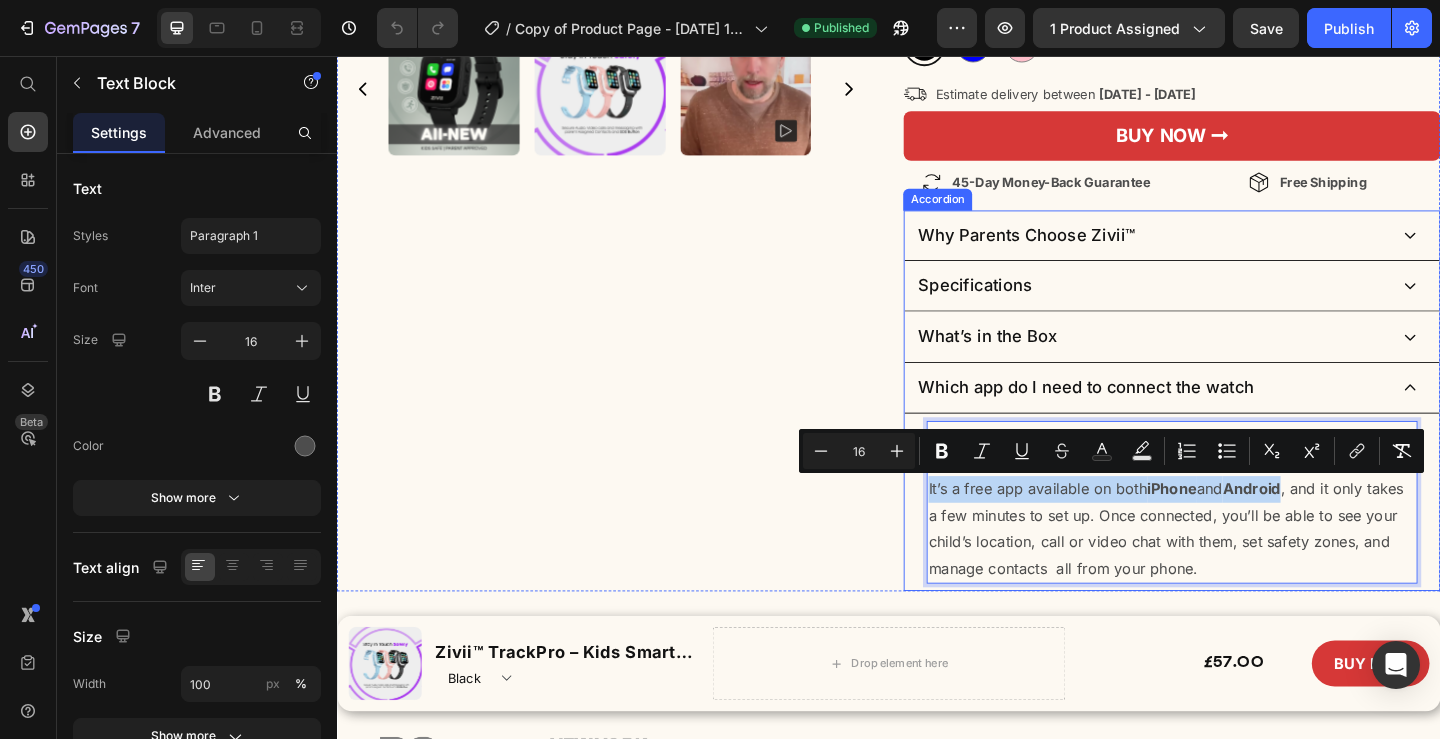 drag, startPoint x: 1367, startPoint y: 522, endPoint x: 965, endPoint y: 512, distance: 402.12436 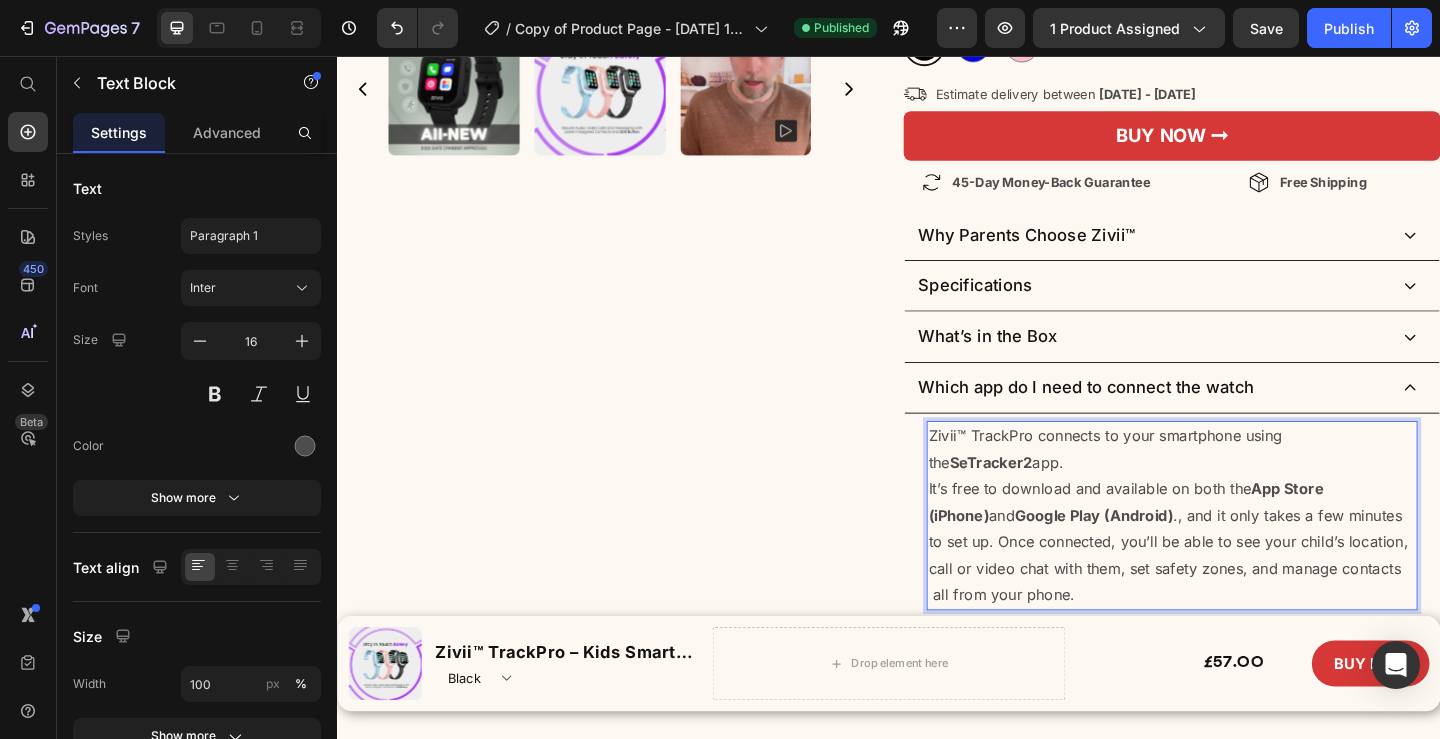 click on "It’s free to download and available on both the  App Store (iPhone)  and  Google Play (Android) ., and it only takes a few minutes to set up. Once connected, you’ll be able to see your child’s location, call or video chat with them, set safety zones, and manage contacts  all from your phone." at bounding box center (1245, 585) 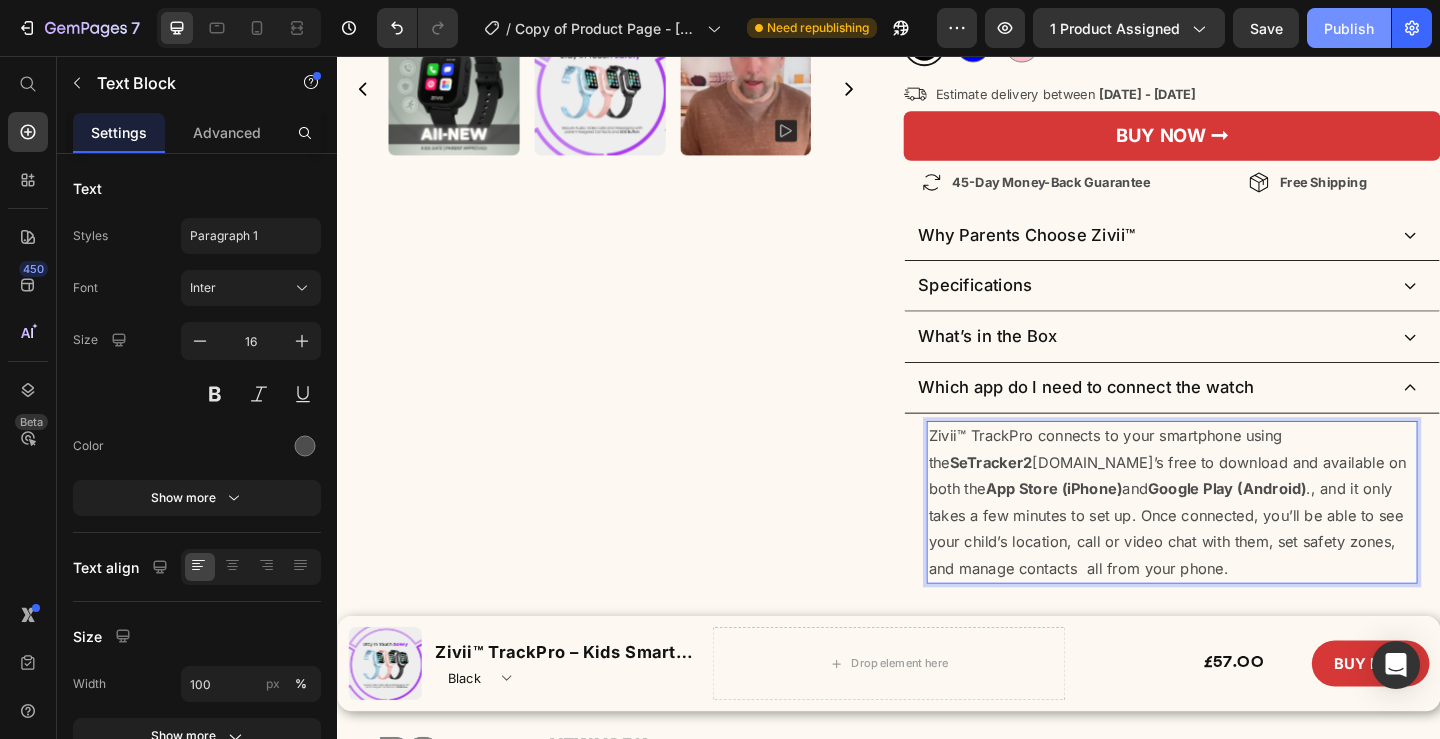 click on "Publish" at bounding box center [1349, 28] 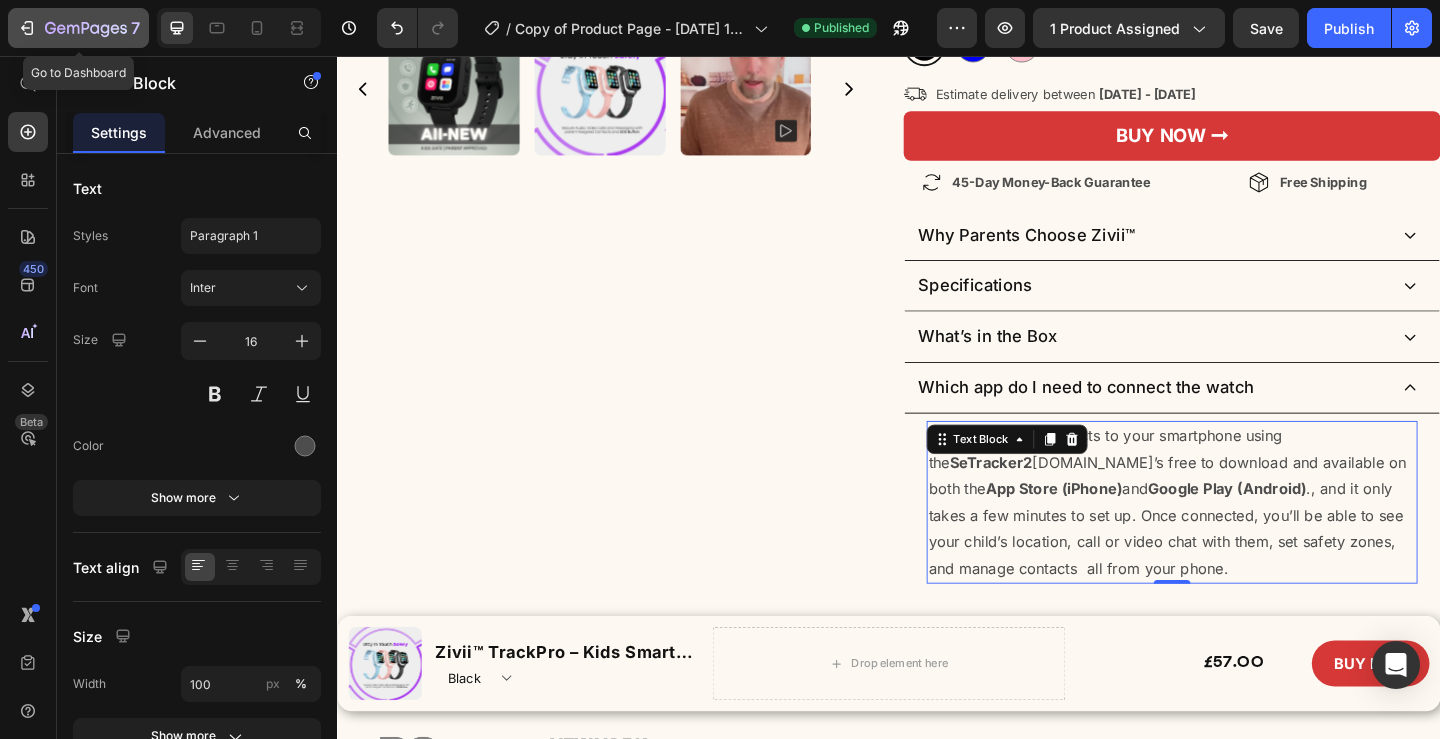 click 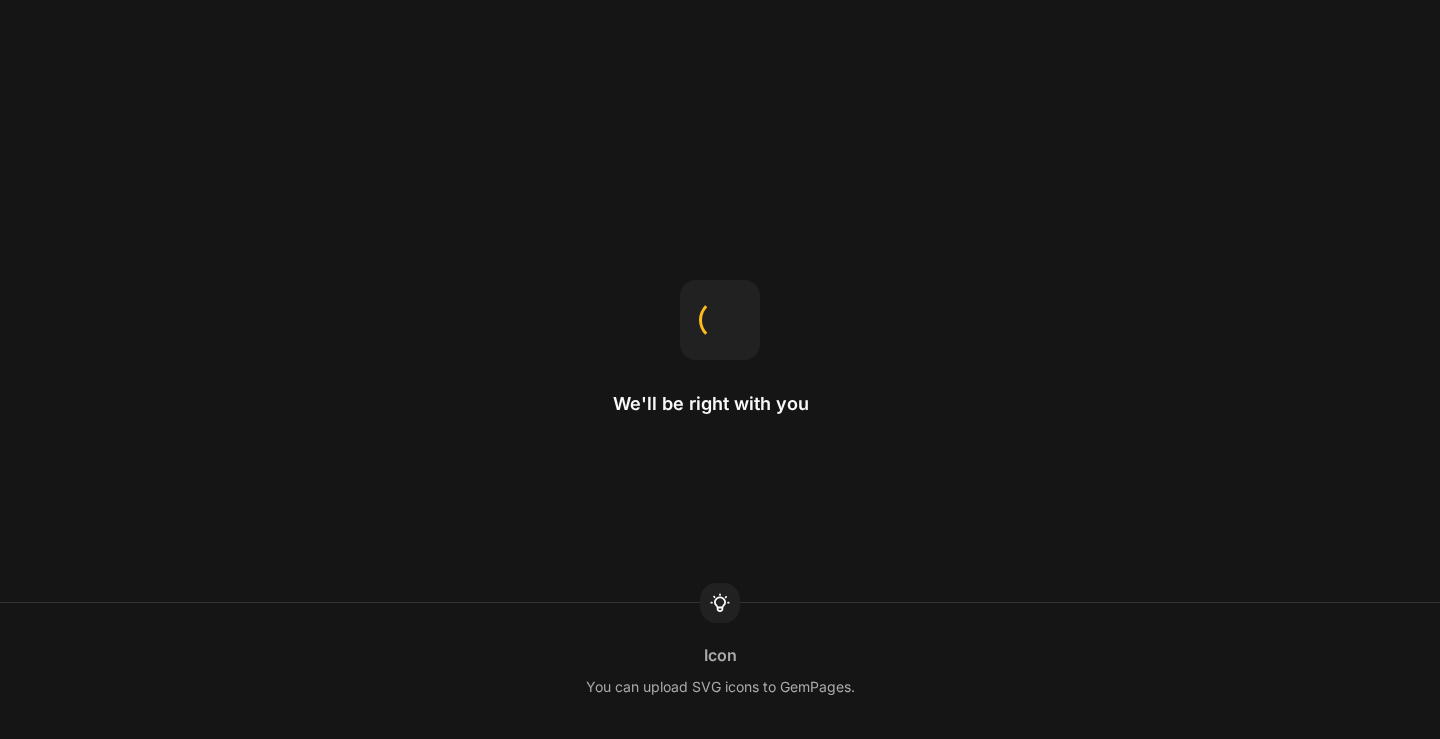 scroll, scrollTop: 0, scrollLeft: 0, axis: both 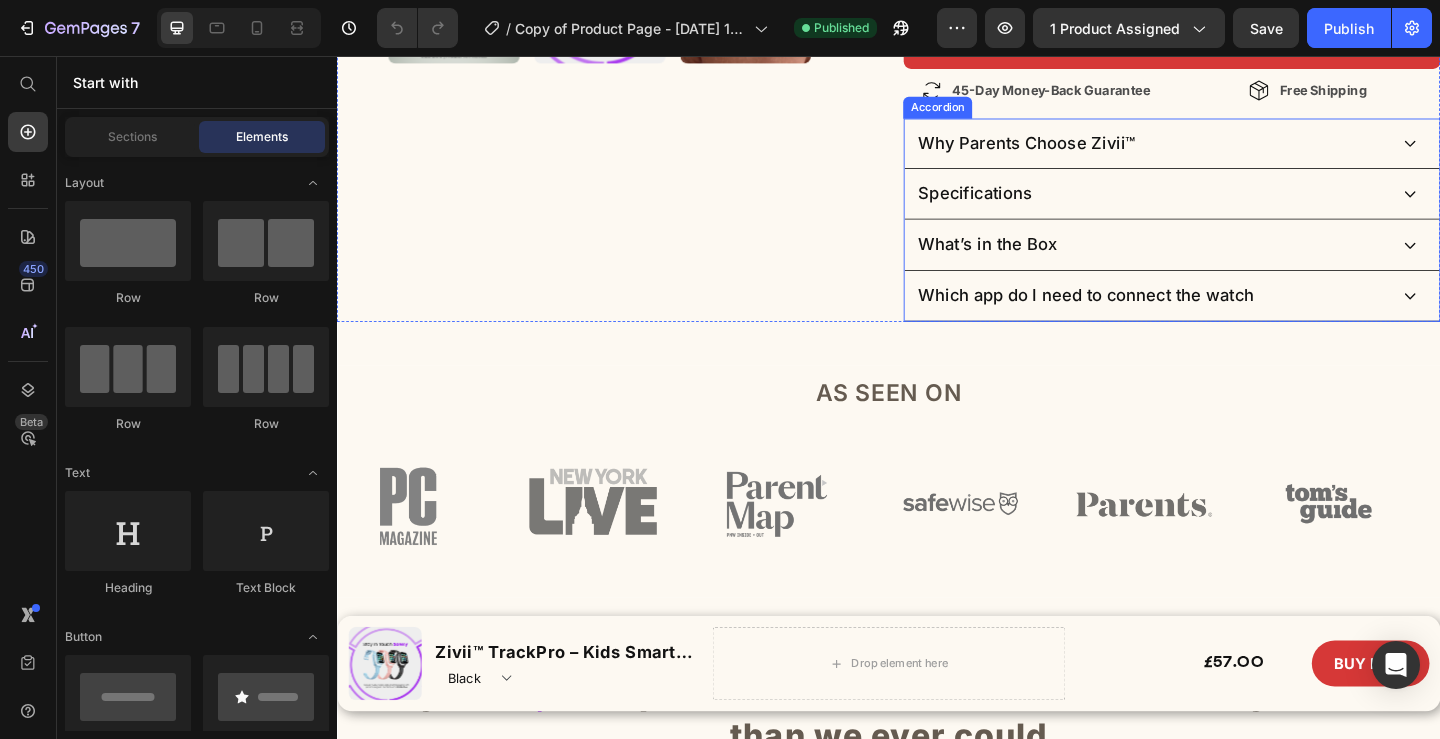 click on "Which app do I need to connect the watch" at bounding box center [1151, 317] 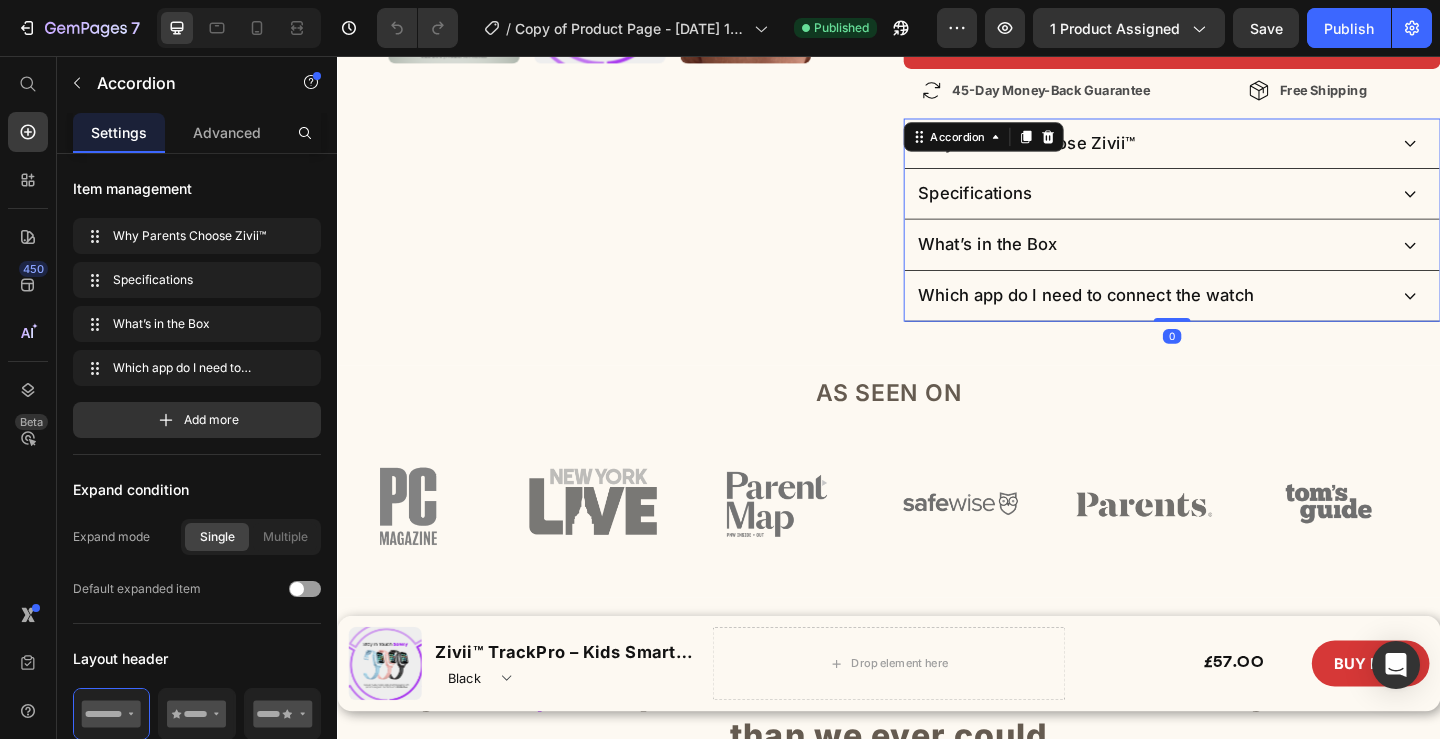 click 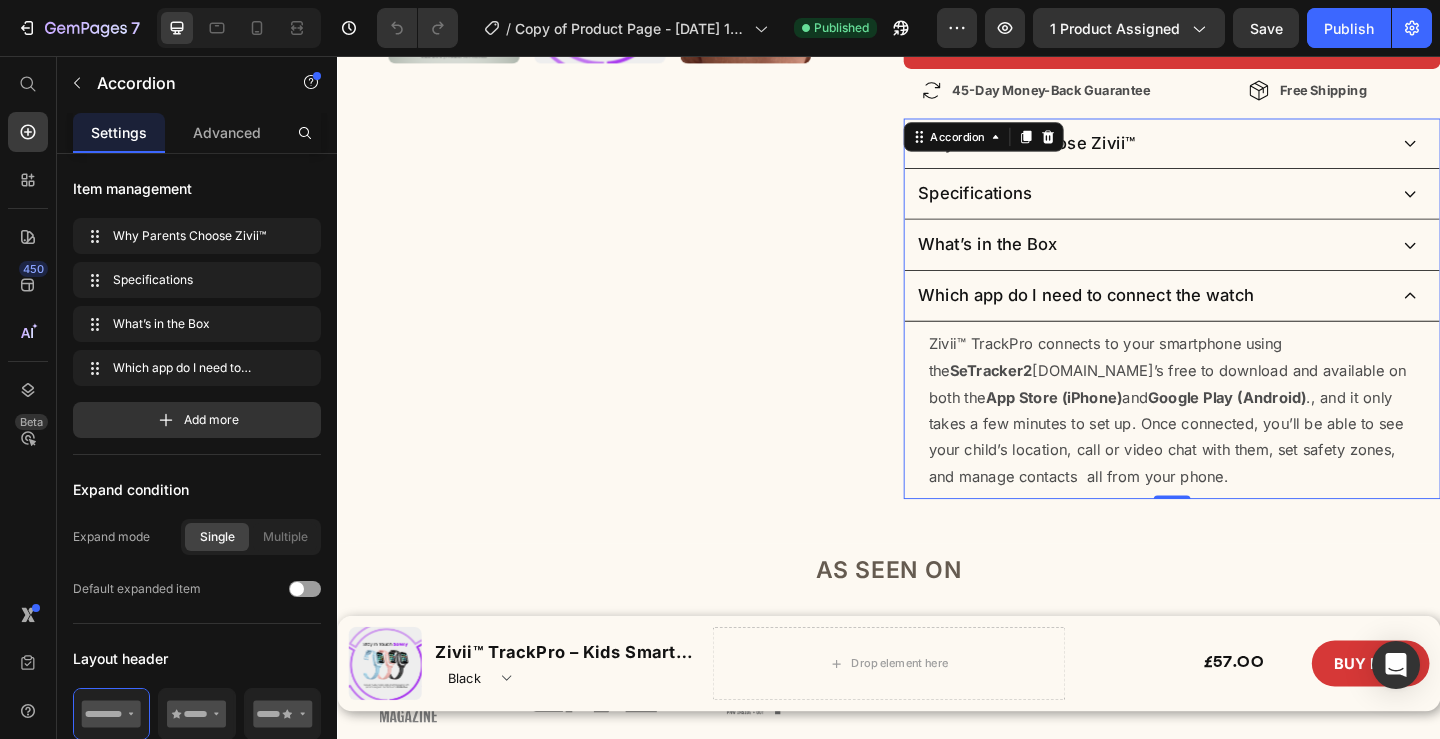 click 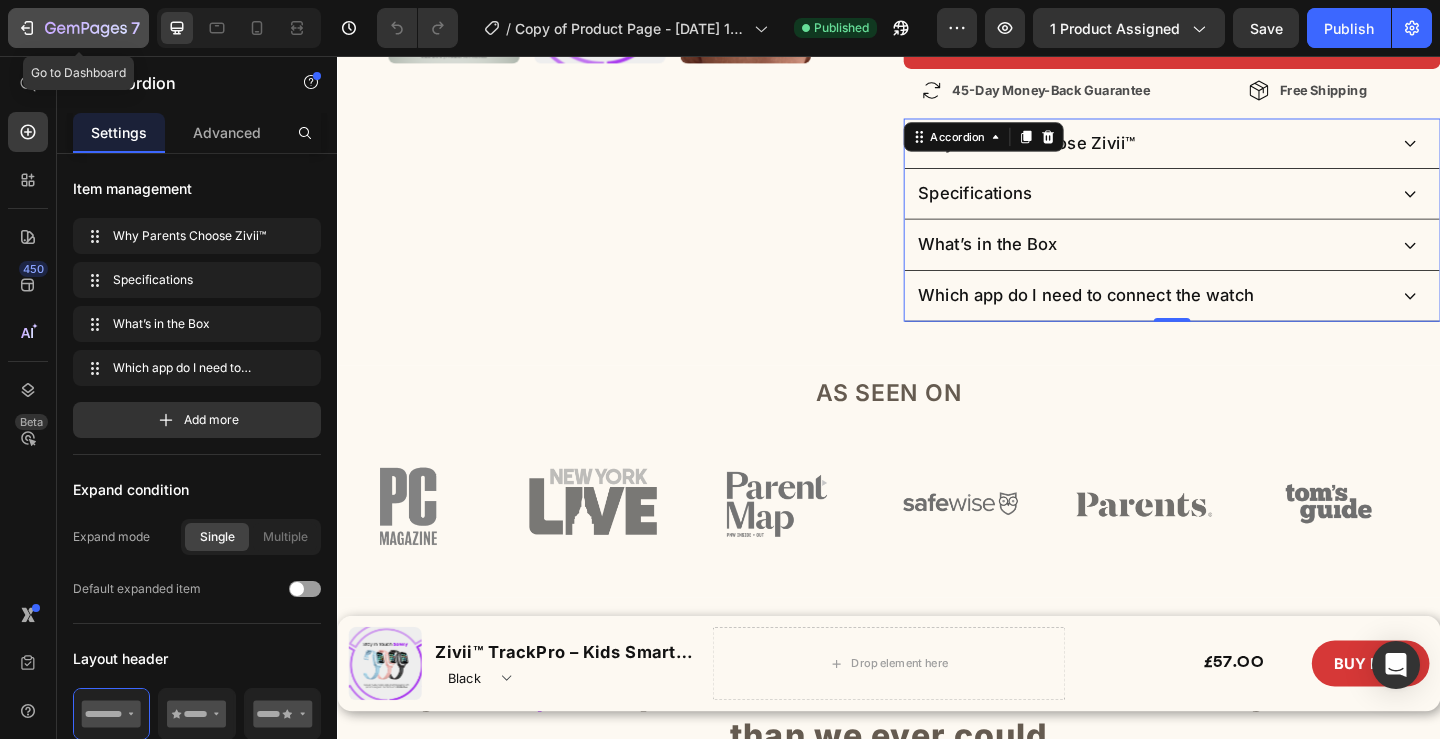 click on "7" at bounding box center [78, 28] 